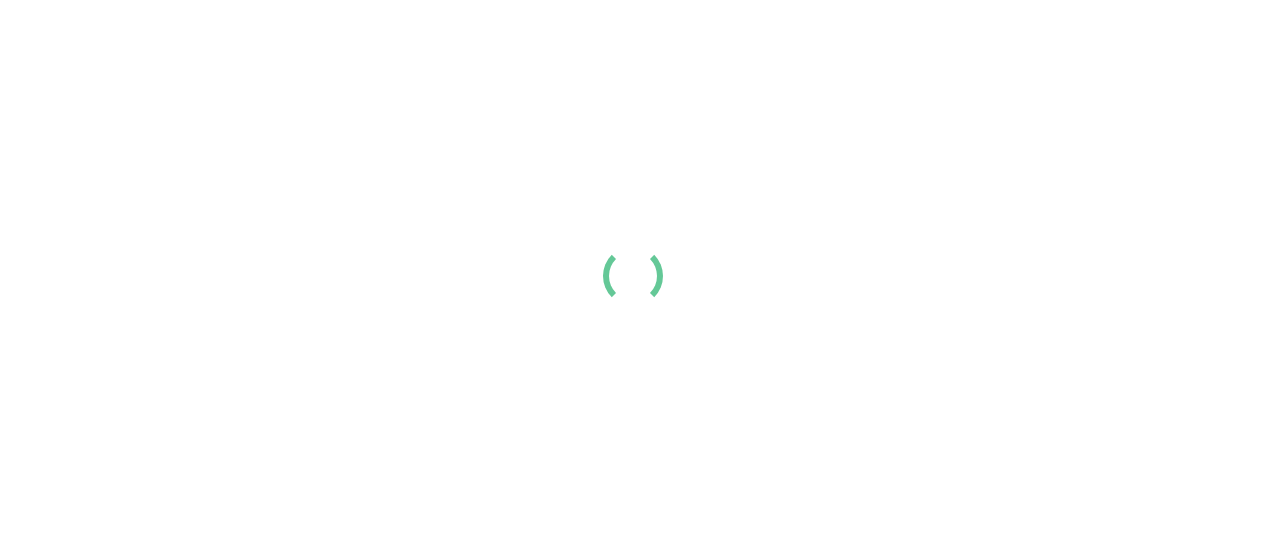 scroll, scrollTop: 0, scrollLeft: 0, axis: both 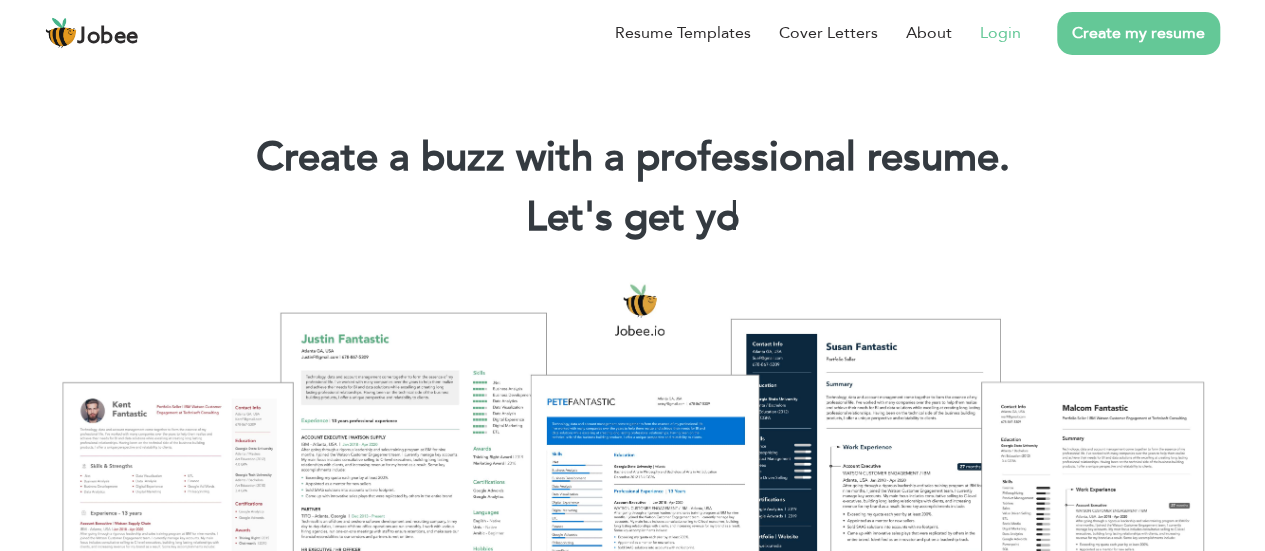 click on "Login" at bounding box center (1000, 33) 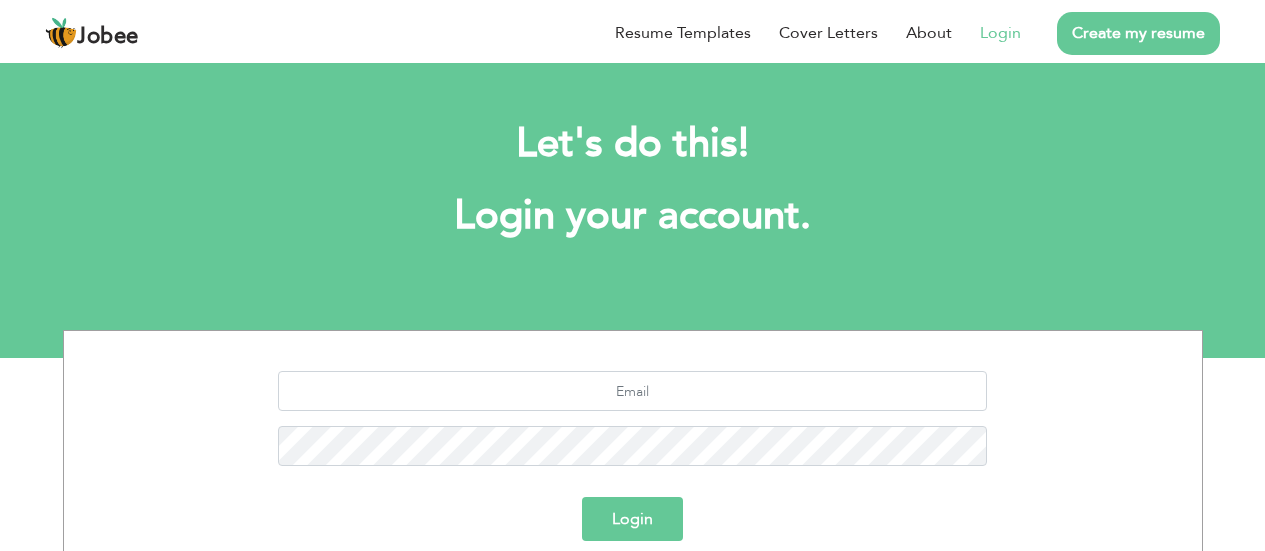 scroll, scrollTop: 0, scrollLeft: 0, axis: both 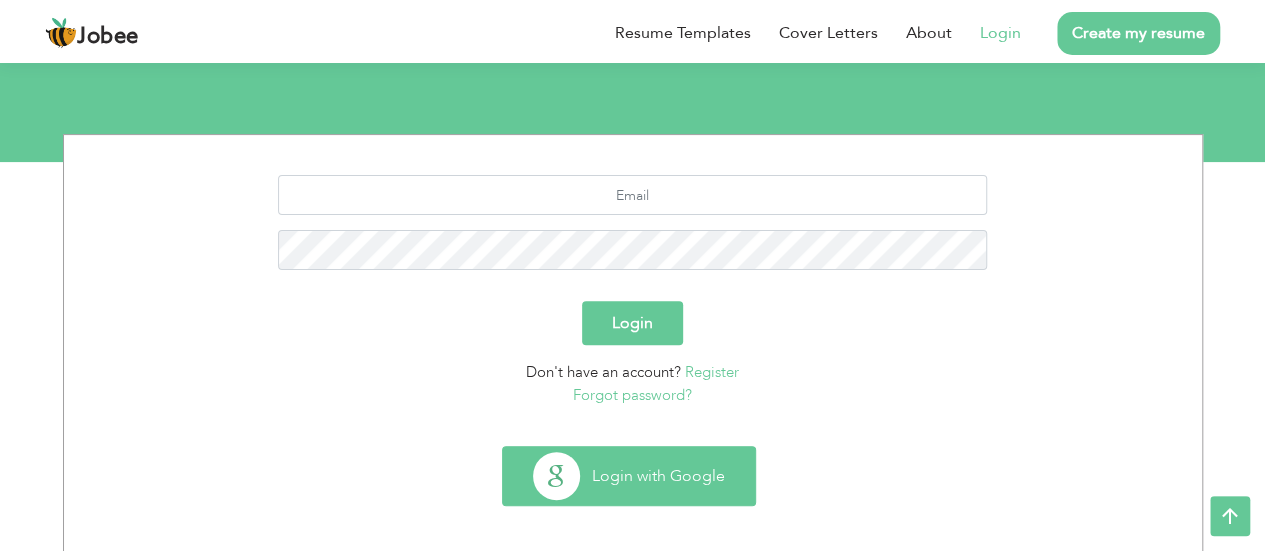 click on "Login with Google" at bounding box center [629, 476] 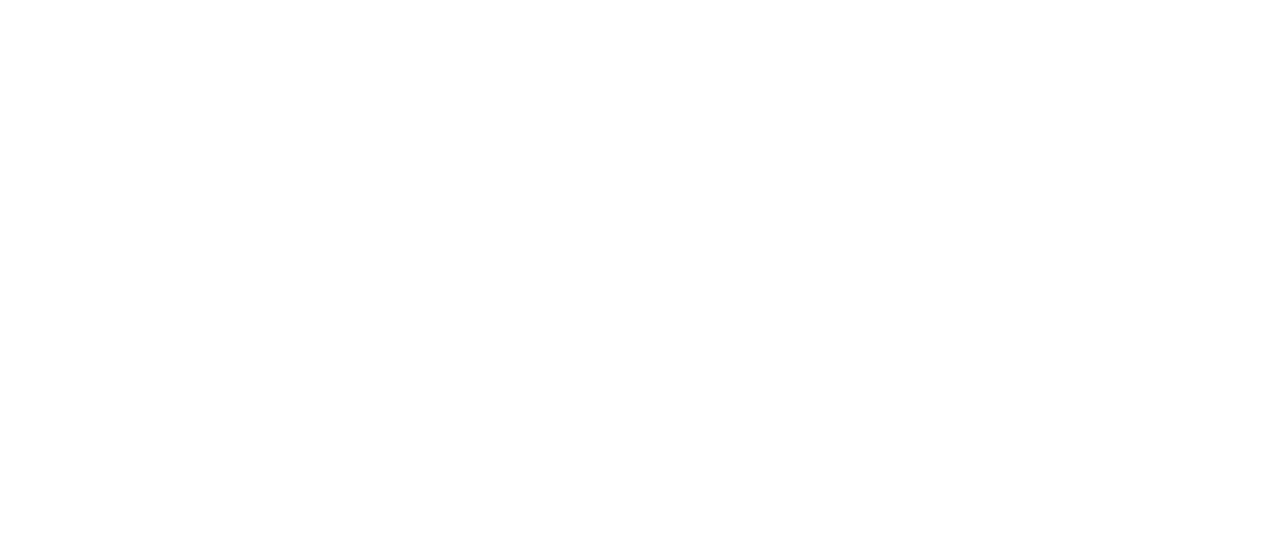 scroll, scrollTop: 0, scrollLeft: 0, axis: both 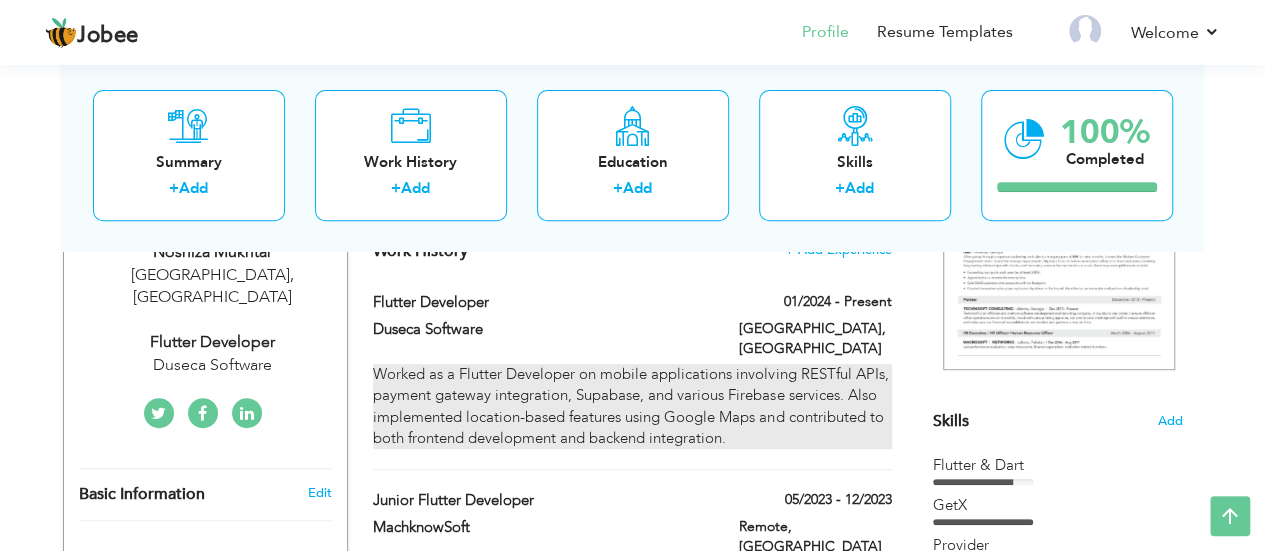 drag, startPoint x: 740, startPoint y: 413, endPoint x: 387, endPoint y: 355, distance: 357.73315 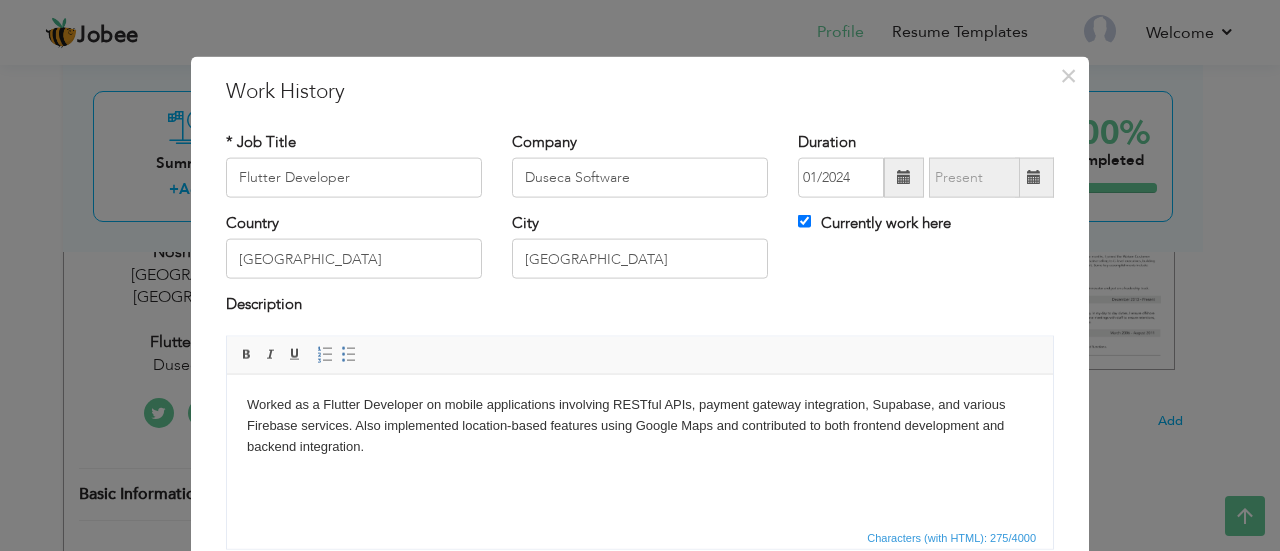 click on "Editor toolbars Basic Styles   Bold   Italic   Underline Paragraph   Insert/Remove Numbered List   Insert/Remove Bulleted List" at bounding box center (640, 355) 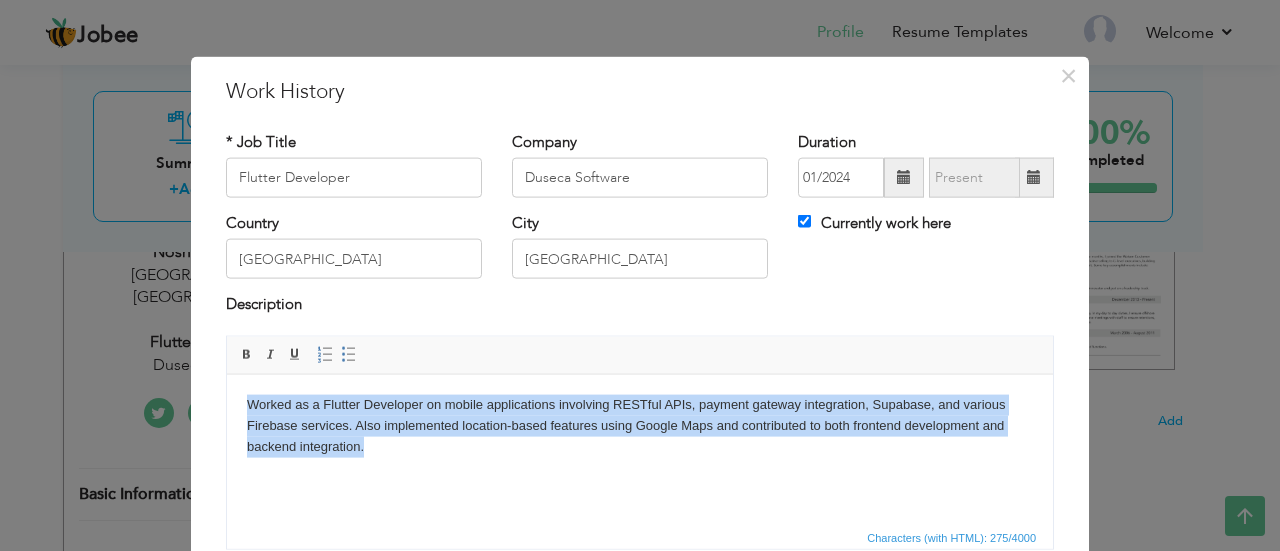 drag, startPoint x: 393, startPoint y: 456, endPoint x: 238, endPoint y: 404, distance: 163.49007 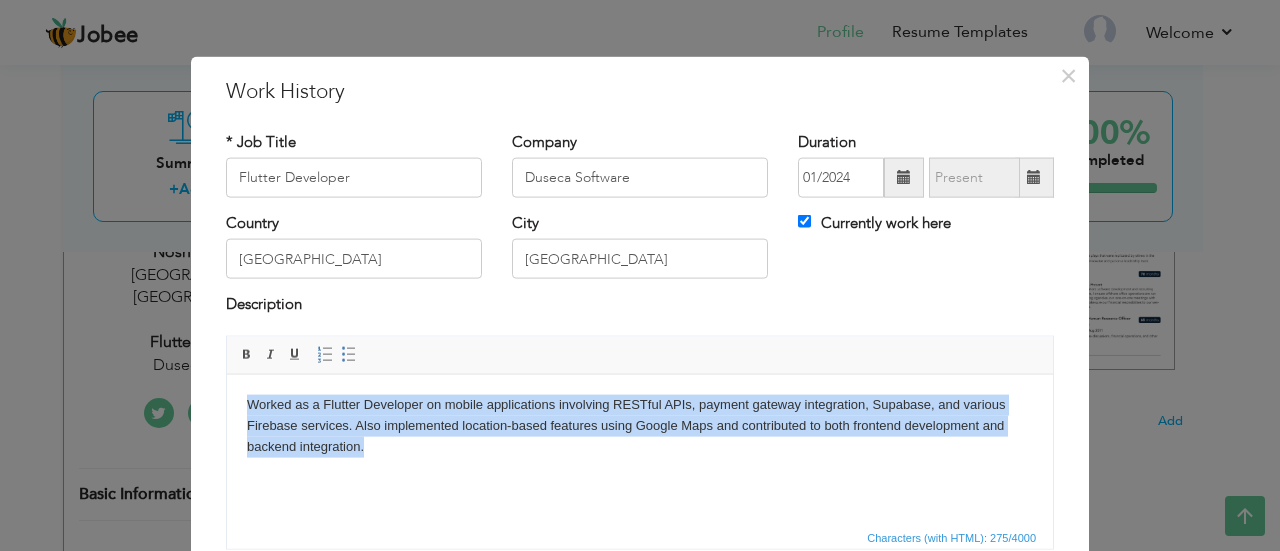copy on "Worked as a Flutter Developer on mobile applications involving RESTful APIs, payment gateway integration, Supabase, and various Firebase services. Also implemented location-based features using Google Maps and contributed to both frontend development and backend integration." 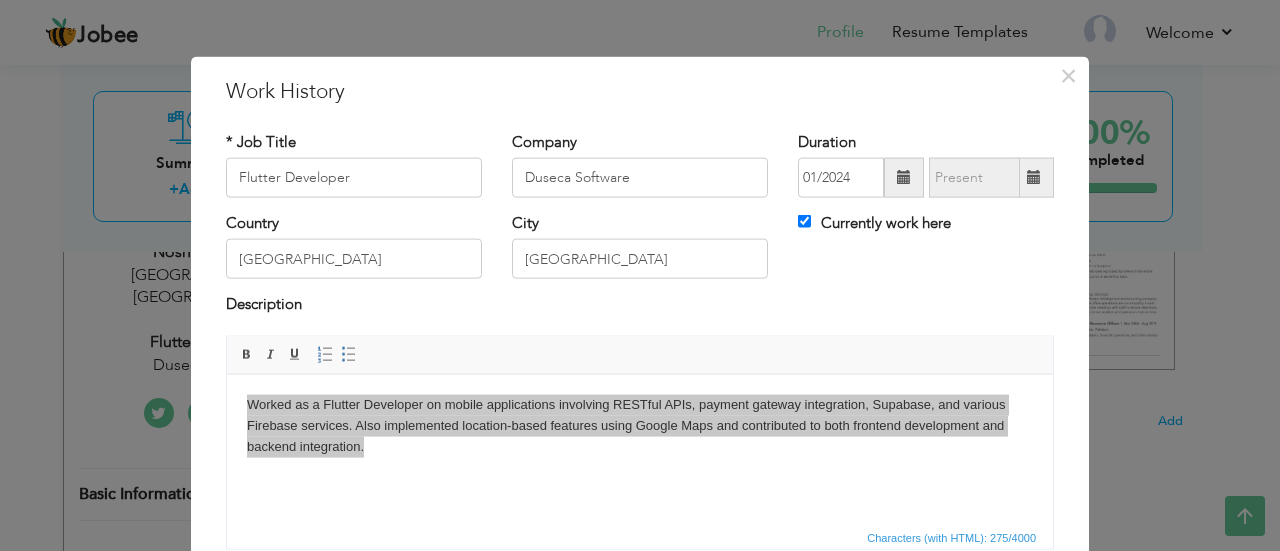 click on "×
Work History
* Job Title
Flutter Developer
Company
Duseca Software
City" at bounding box center (640, 275) 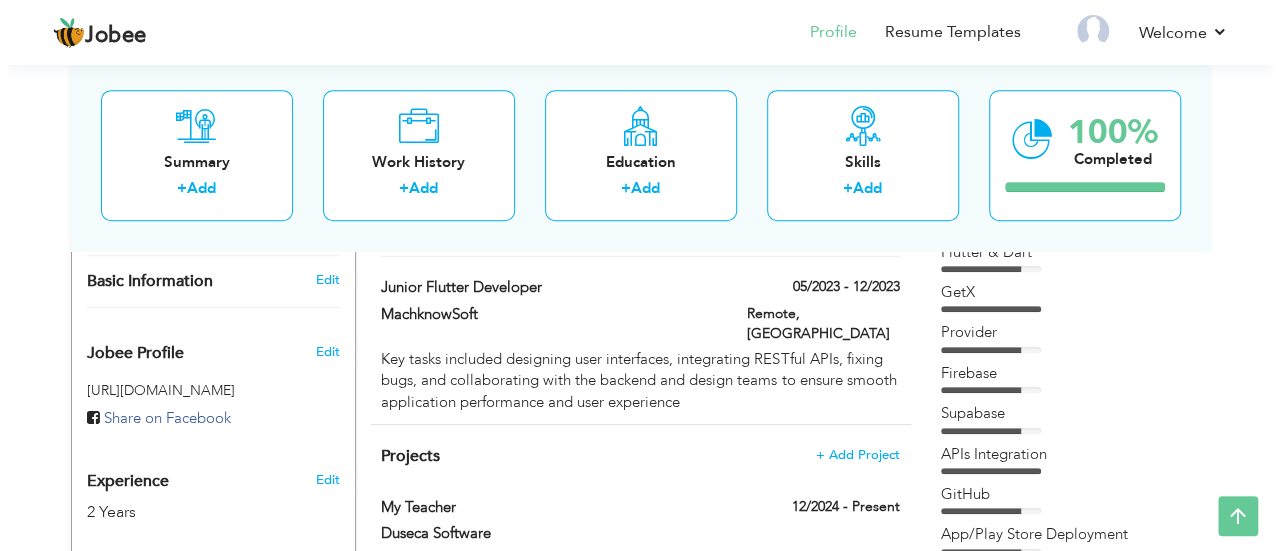 scroll, scrollTop: 573, scrollLeft: 0, axis: vertical 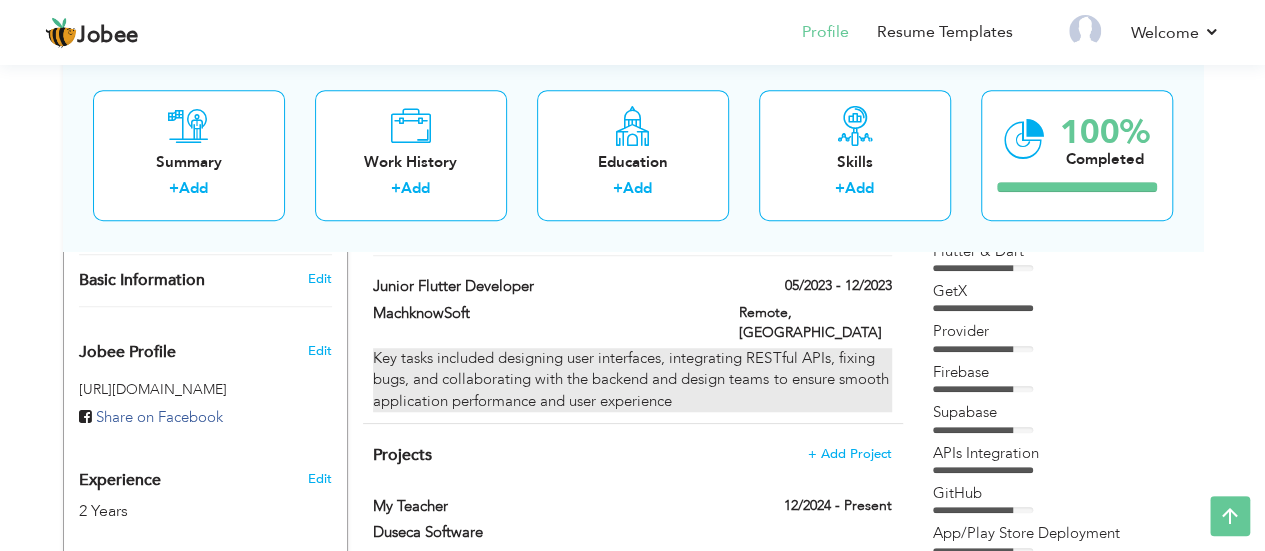 click on "Key tasks included designing user interfaces, integrating RESTful APIs, fixing bugs, and collaborating with the backend and design teams to ensure smooth application performance and user experience" at bounding box center [632, 380] 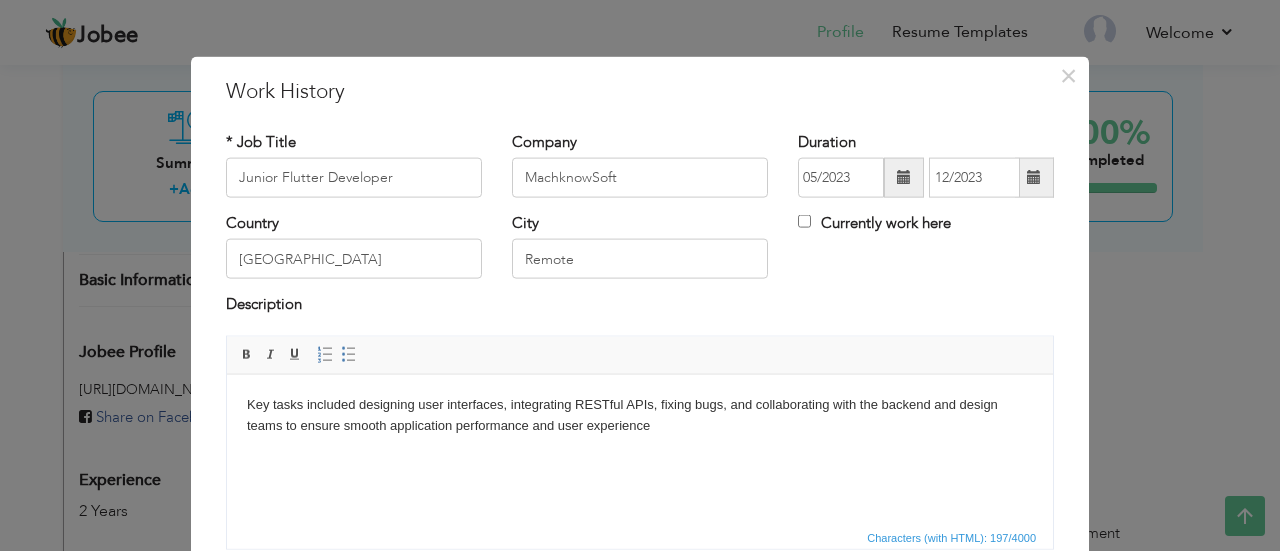 click on "Key tasks included designing user interfaces, integrating RESTful APIs, fixing bugs, and collaborating with the backend and design teams to ensure smooth application performance and user experience" at bounding box center [640, 415] 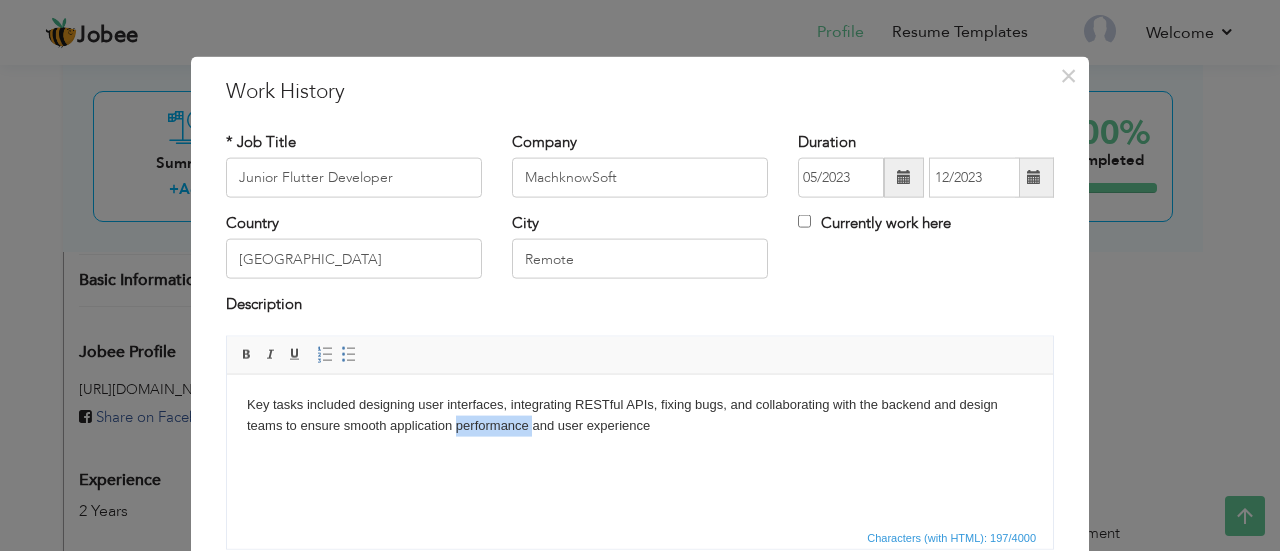 click on "Key tasks included designing user interfaces, integrating RESTful APIs, fixing bugs, and collaborating with the backend and design teams to ensure smooth application performance and user experience" at bounding box center [640, 415] 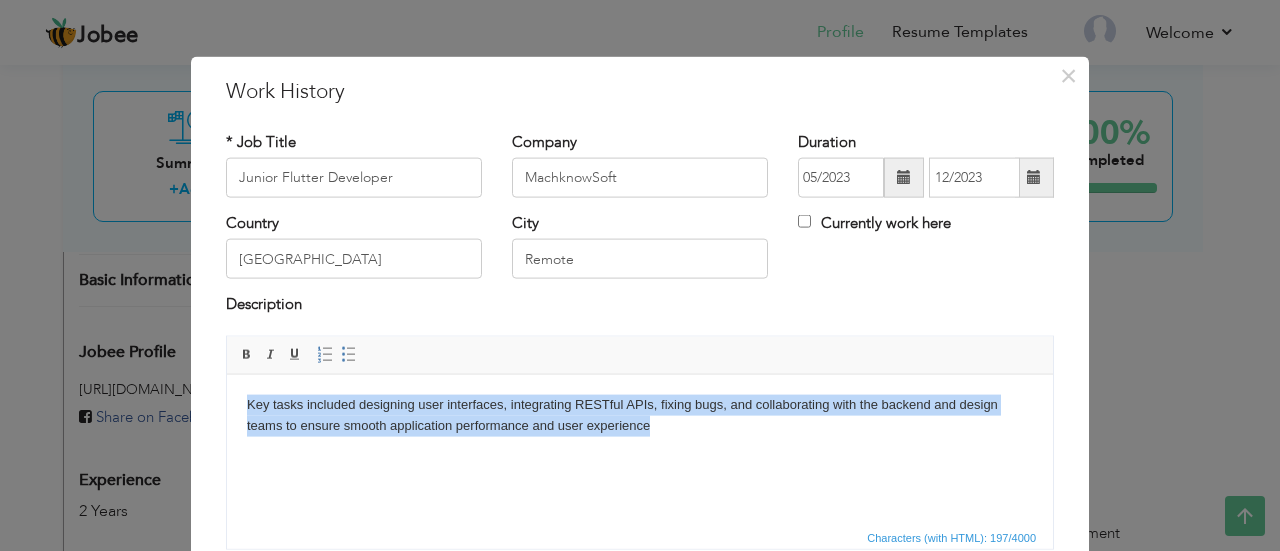 click on "Key tasks included designing user interfaces, integrating RESTful APIs, fixing bugs, and collaborating with the backend and design teams to ensure smooth application performance and user experience" at bounding box center [640, 415] 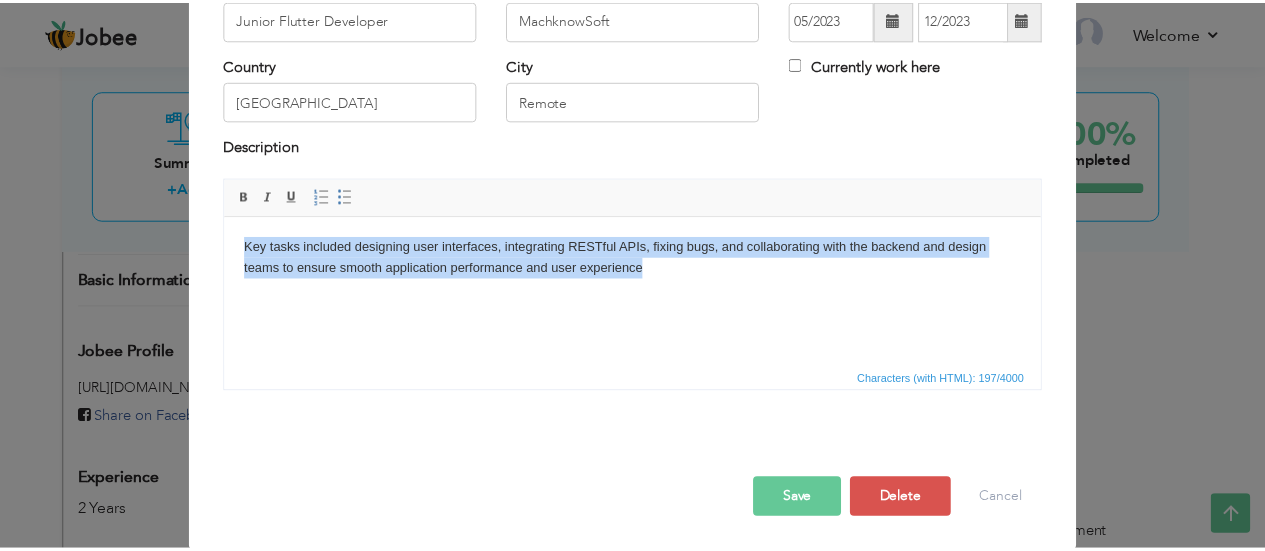 scroll, scrollTop: 0, scrollLeft: 0, axis: both 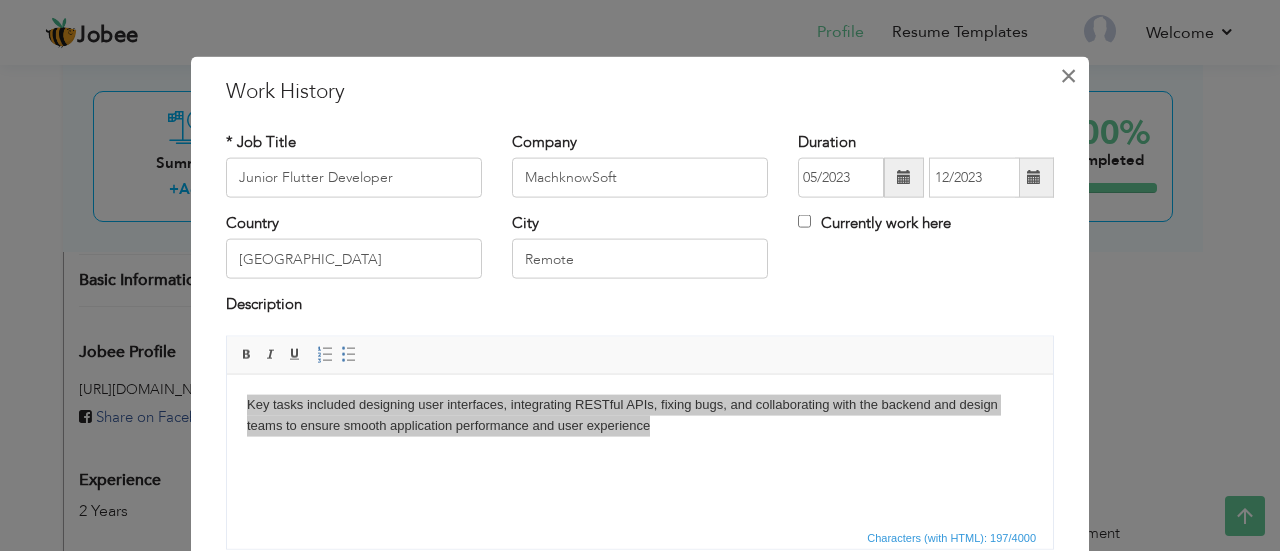 click on "×" at bounding box center [1068, 75] 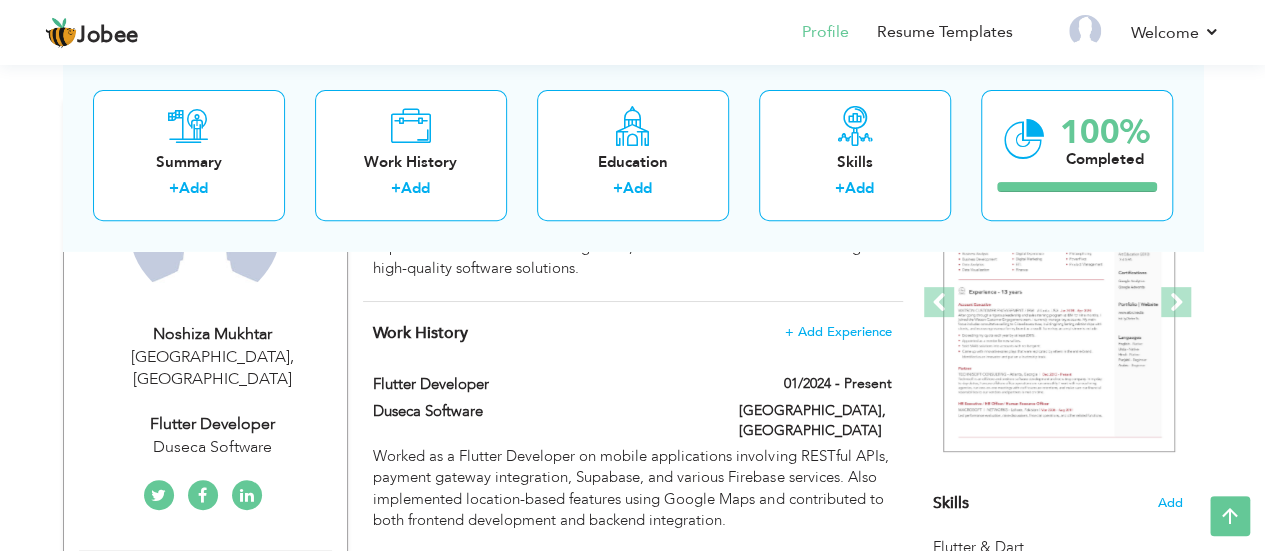 scroll, scrollTop: 286, scrollLeft: 0, axis: vertical 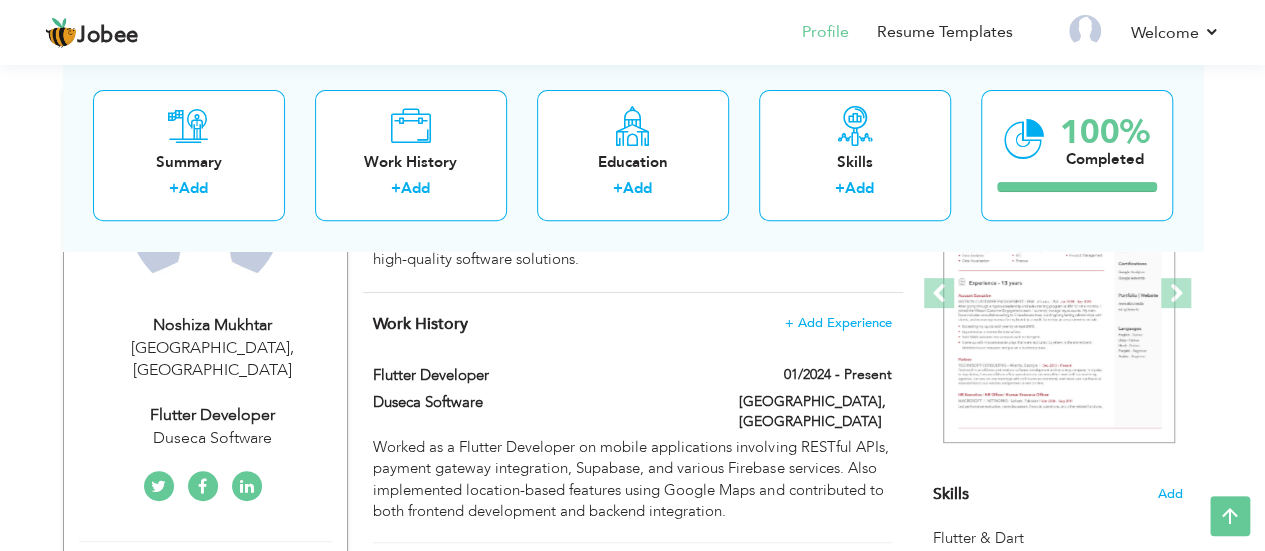 click at bounding box center [247, 487] 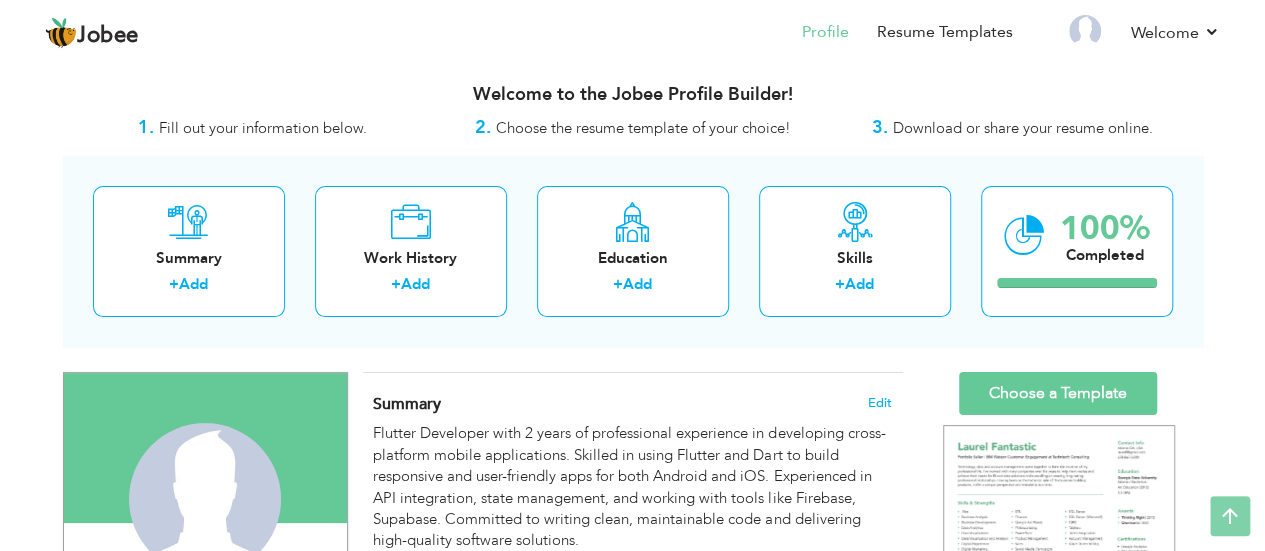 scroll, scrollTop: 0, scrollLeft: 0, axis: both 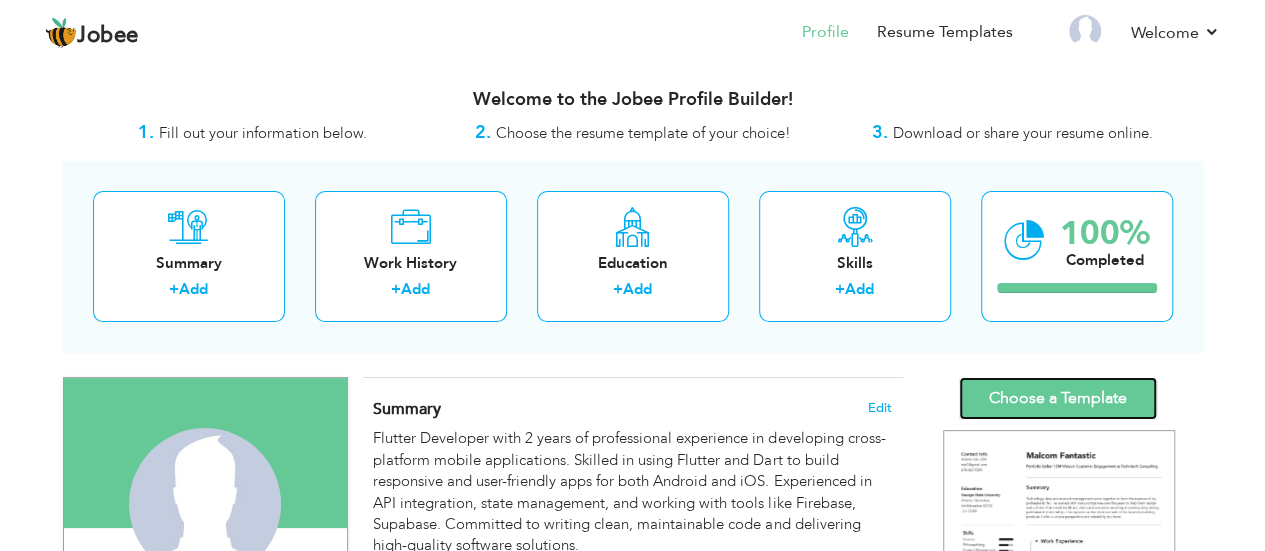 click on "Choose a Template" at bounding box center [1058, 398] 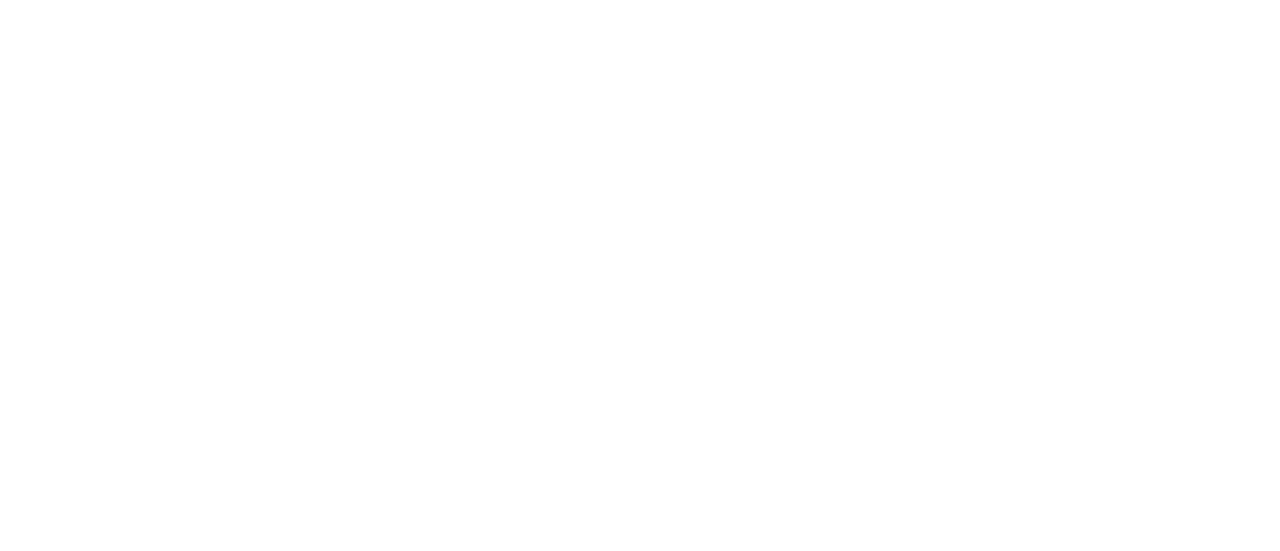 scroll, scrollTop: 0, scrollLeft: 0, axis: both 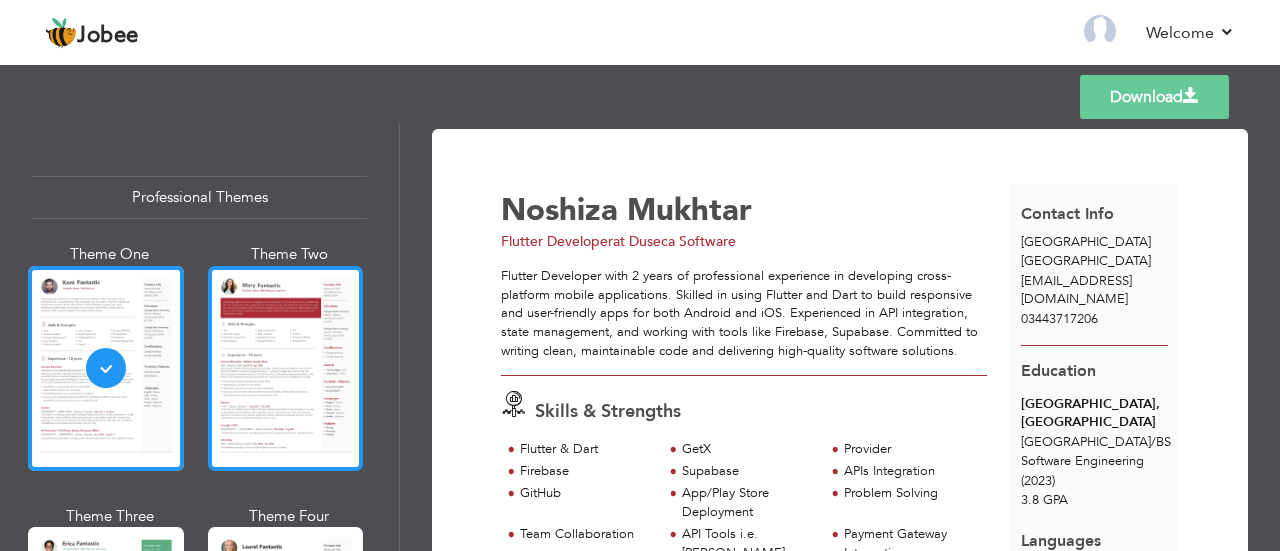 click at bounding box center (286, 368) 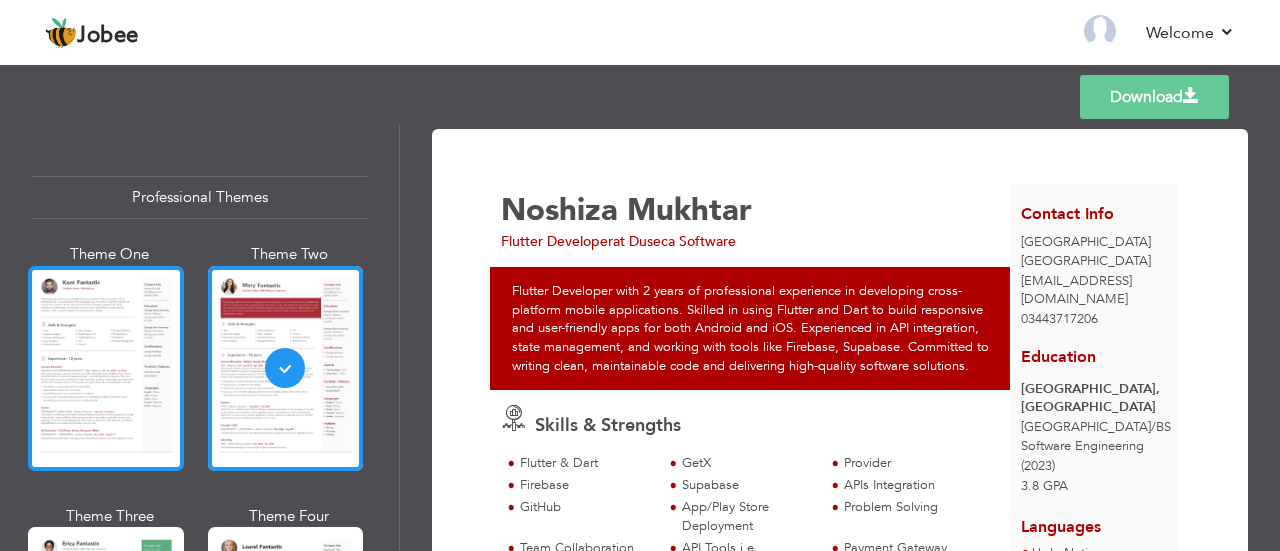 click at bounding box center [106, 368] 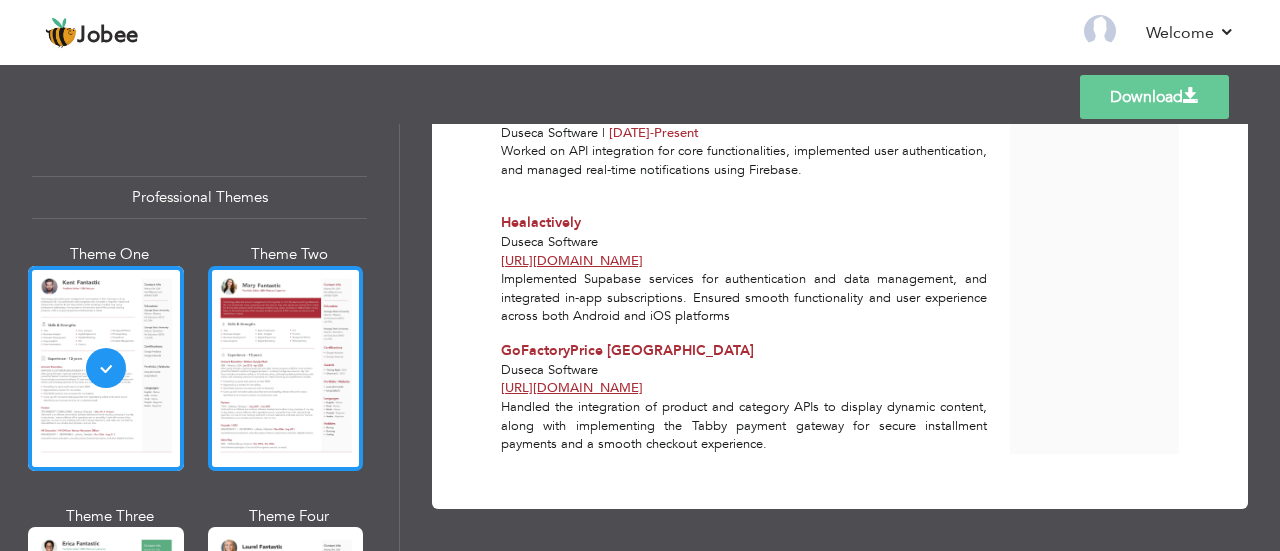 scroll, scrollTop: 984, scrollLeft: 0, axis: vertical 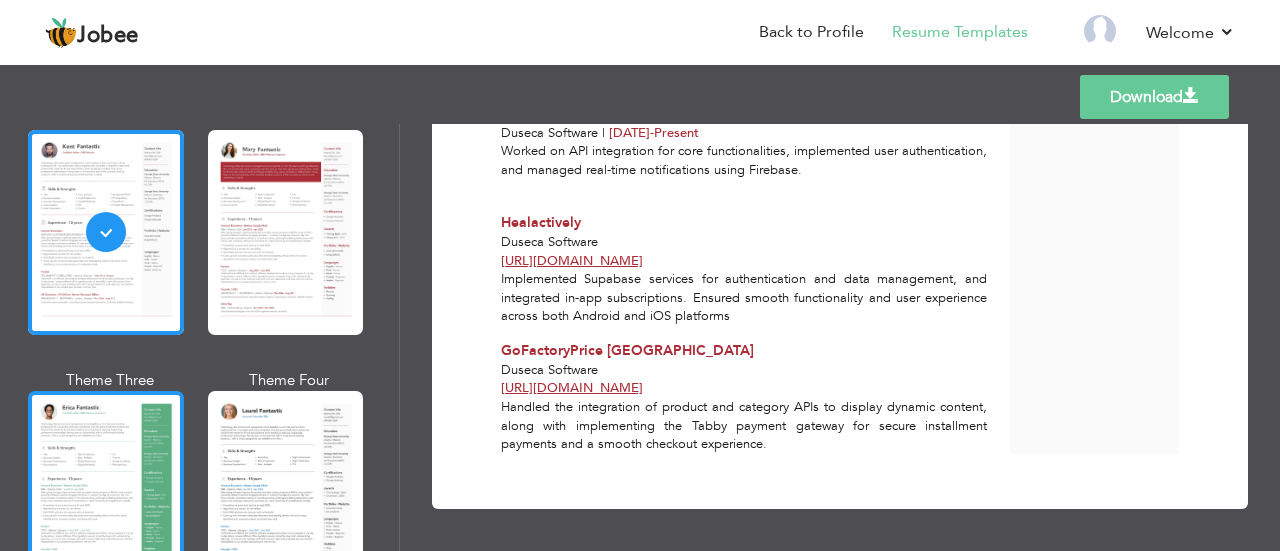 click at bounding box center [106, 493] 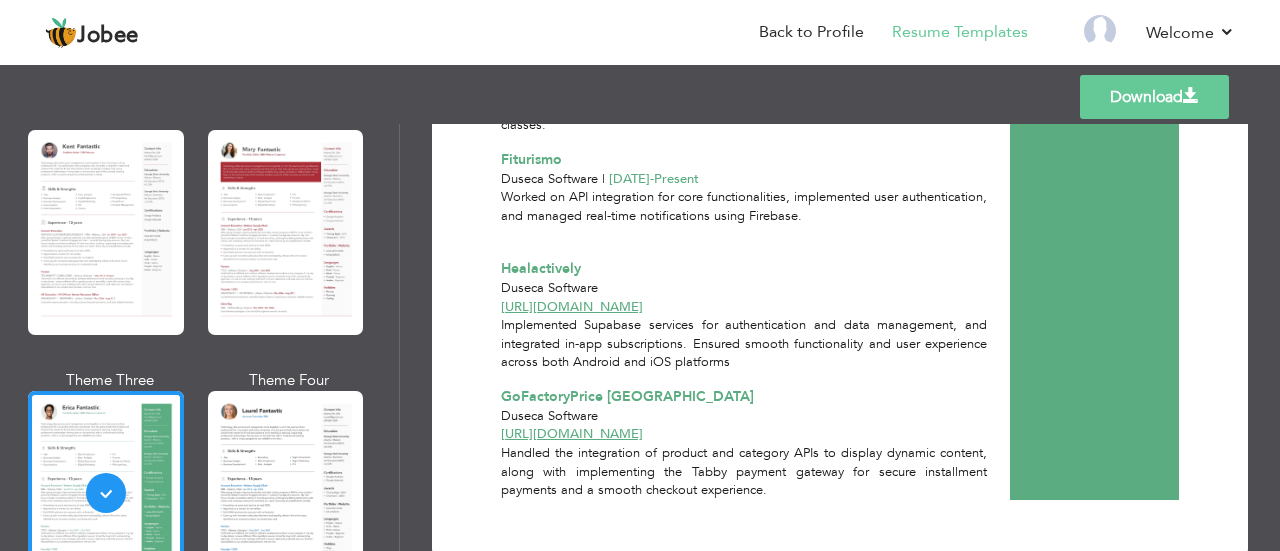scroll, scrollTop: 993, scrollLeft: 0, axis: vertical 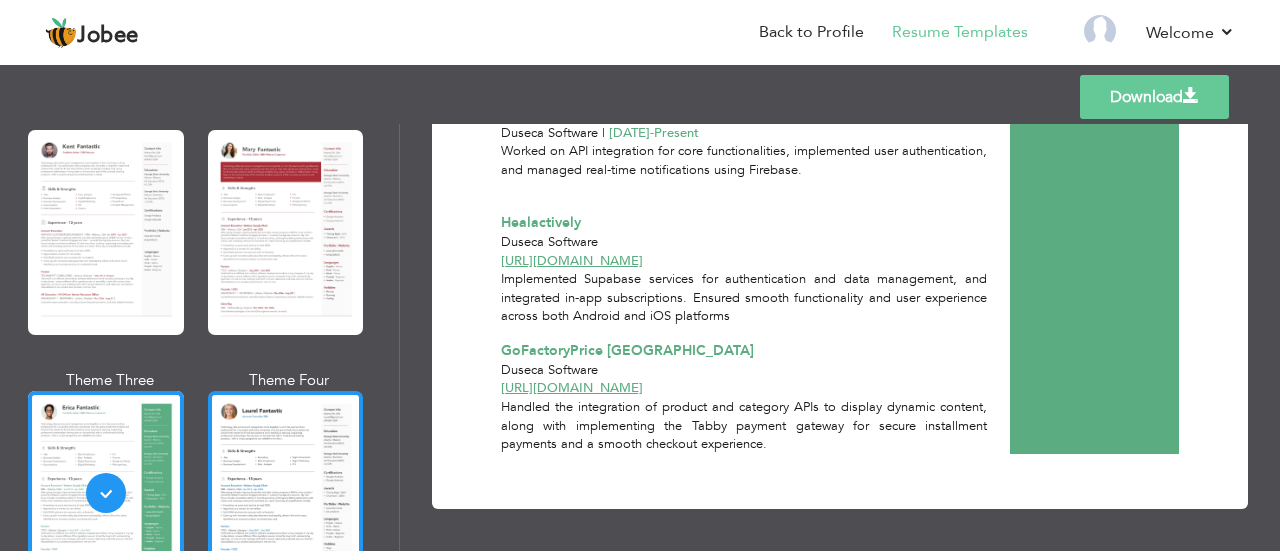 click at bounding box center [286, 493] 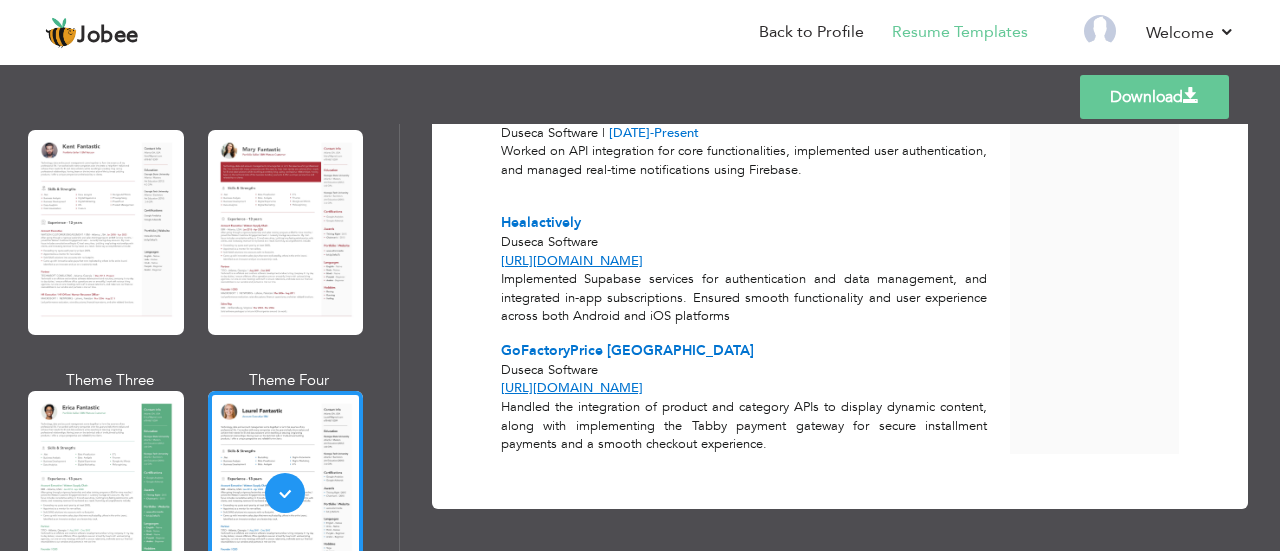 scroll, scrollTop: 993, scrollLeft: 0, axis: vertical 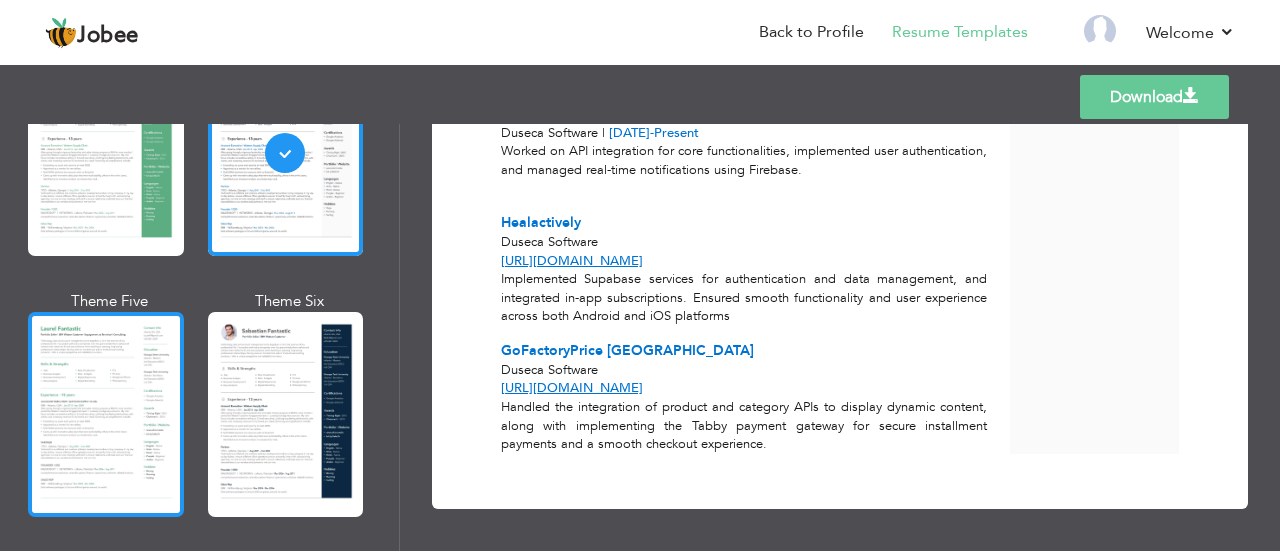 click at bounding box center (106, 414) 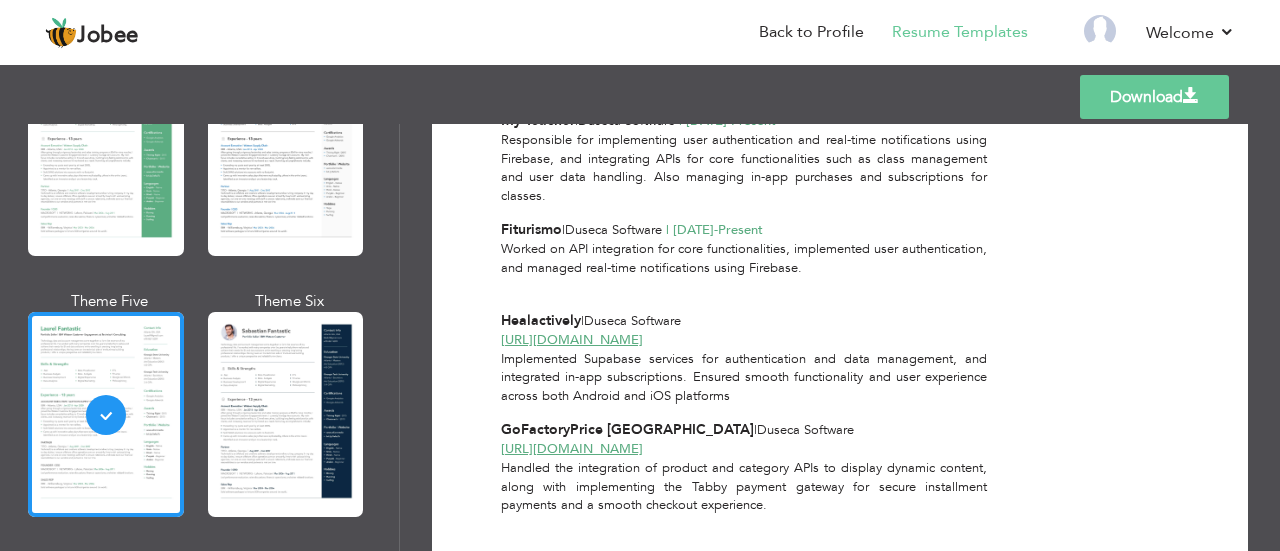 scroll, scrollTop: 895, scrollLeft: 0, axis: vertical 